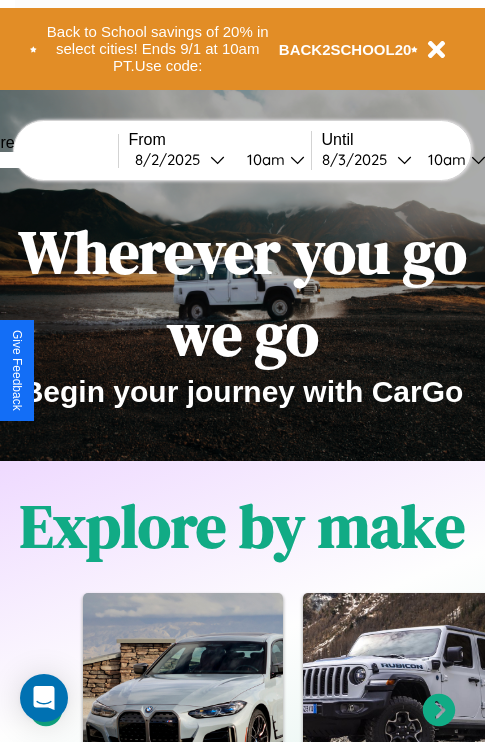 scroll, scrollTop: 0, scrollLeft: 0, axis: both 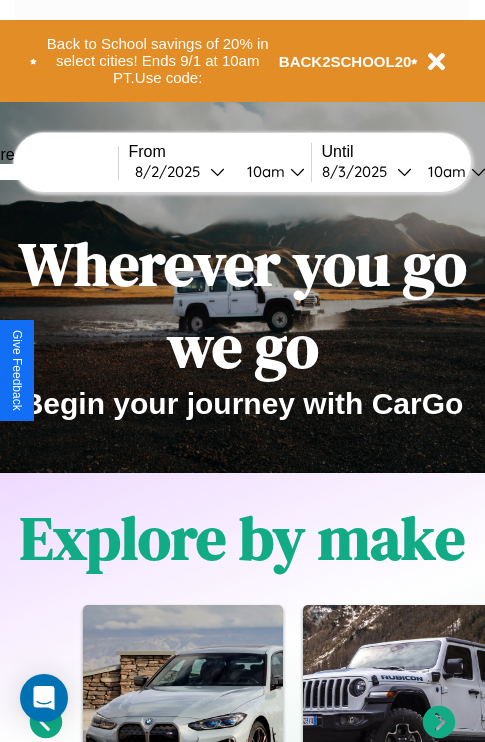 click at bounding box center (43, 172) 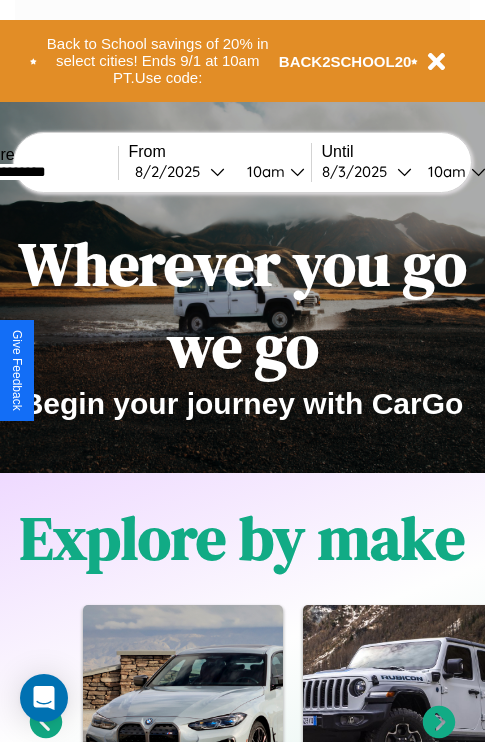 type on "**********" 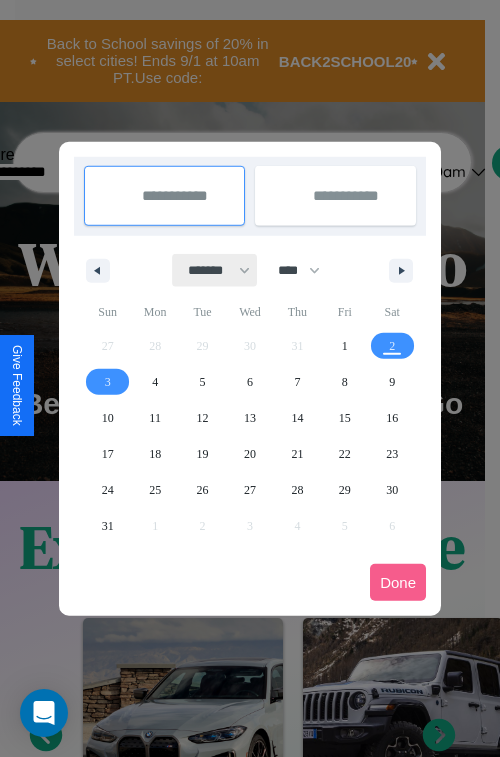 click on "******* ******** ***** ***** *** **** **** ****** ********* ******* ******** ********" at bounding box center [215, 270] 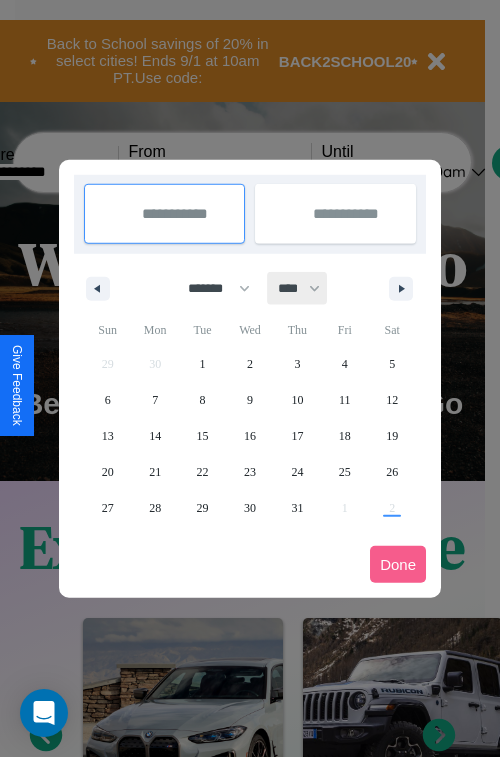 click on "**** **** **** **** **** **** **** **** **** **** **** **** **** **** **** **** **** **** **** **** **** **** **** **** **** **** **** **** **** **** **** **** **** **** **** **** **** **** **** **** **** **** **** **** **** **** **** **** **** **** **** **** **** **** **** **** **** **** **** **** **** **** **** **** **** **** **** **** **** **** **** **** **** **** **** **** **** **** **** **** **** **** **** **** **** **** **** **** **** **** **** **** **** **** **** **** **** **** **** **** **** **** **** **** **** **** **** **** **** **** **** **** **** **** **** **** **** **** **** **** ****" at bounding box center [298, 288] 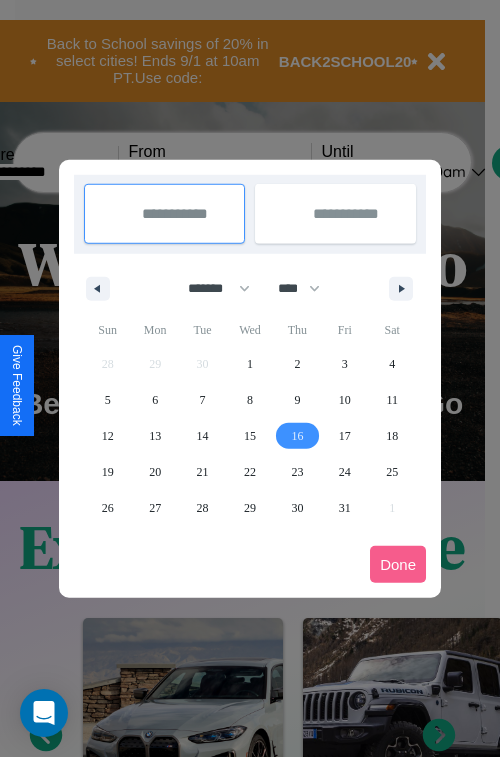 click on "16" at bounding box center (297, 436) 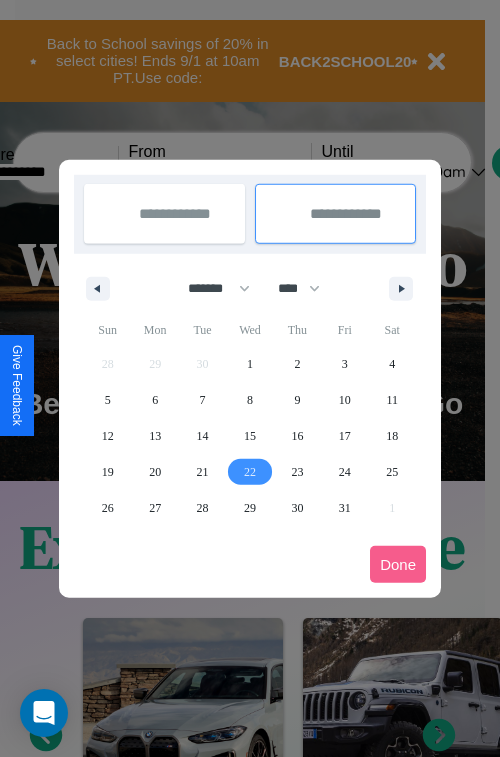 click on "22" at bounding box center (250, 472) 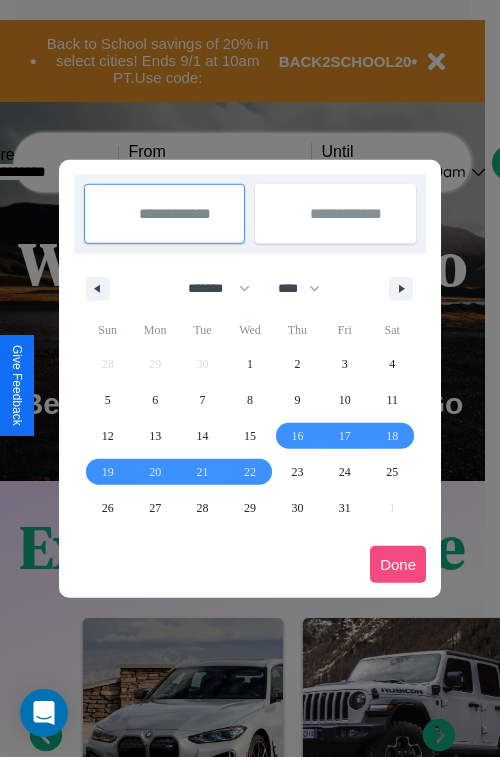 click on "Done" at bounding box center (398, 564) 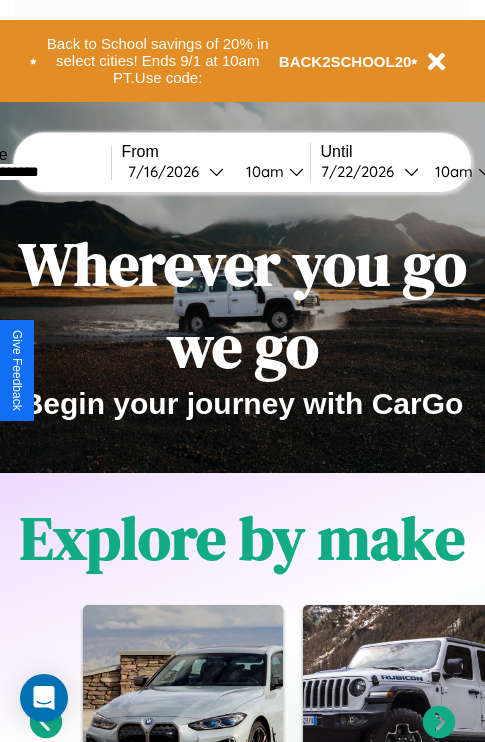 scroll, scrollTop: 0, scrollLeft: 75, axis: horizontal 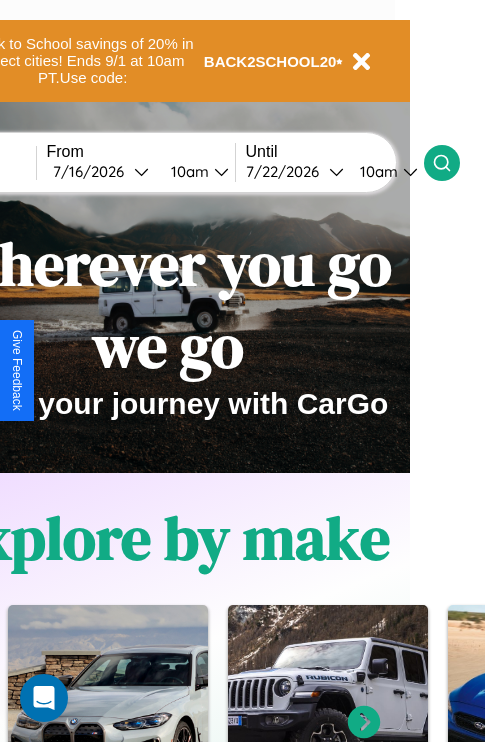 click 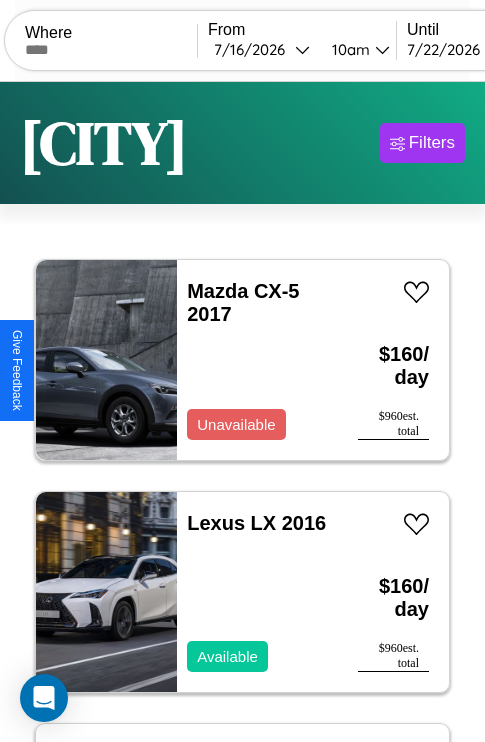 scroll, scrollTop: 177, scrollLeft: 0, axis: vertical 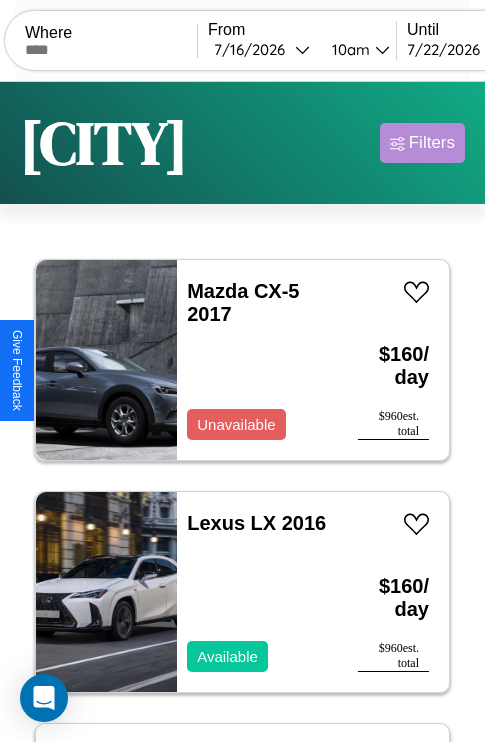 click on "Filters" at bounding box center [432, 143] 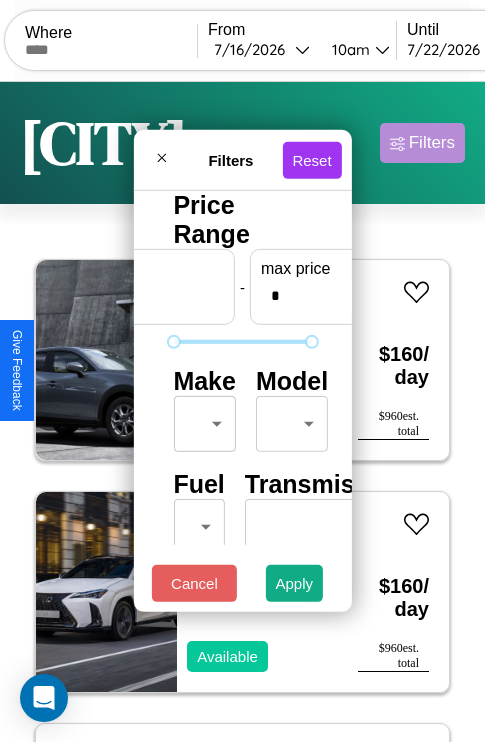 scroll, scrollTop: 0, scrollLeft: 124, axis: horizontal 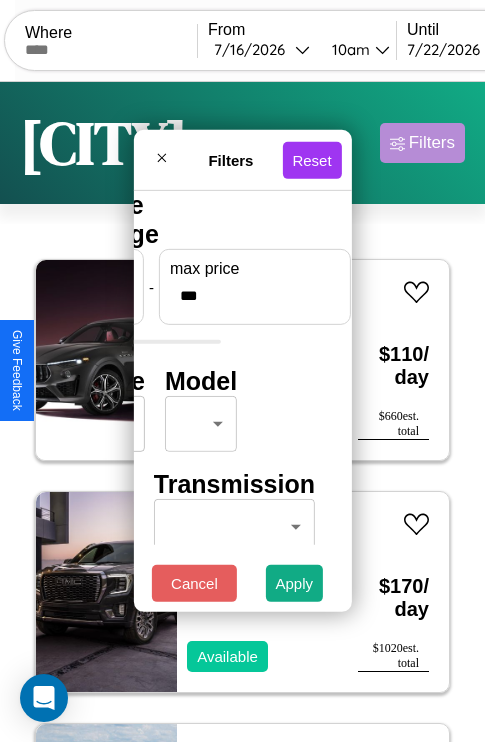 type on "***" 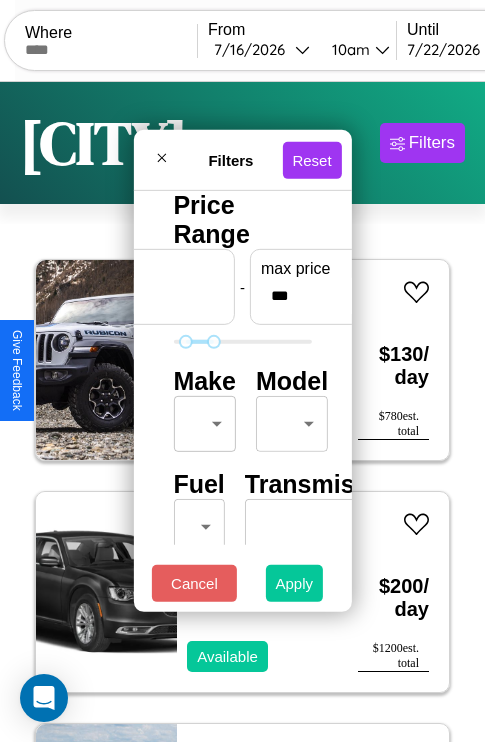type on "**" 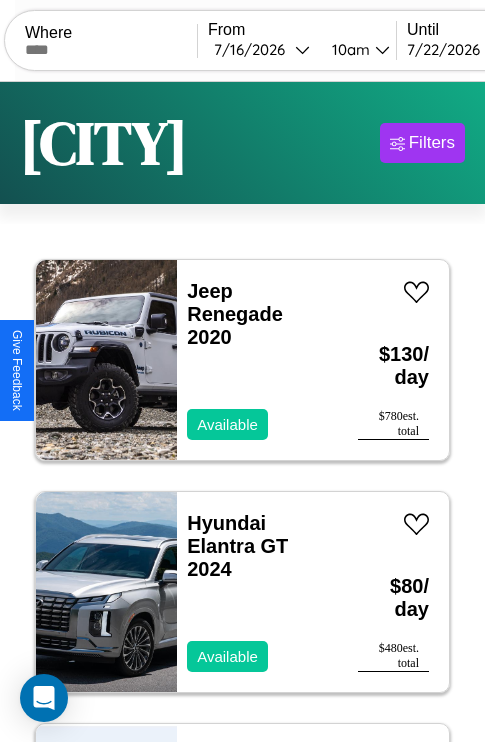 scroll, scrollTop: 177, scrollLeft: 0, axis: vertical 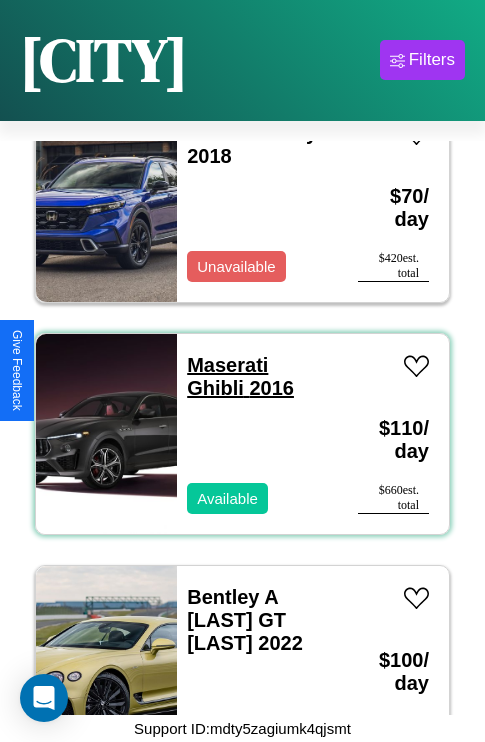 click on "Maserati   Ghibli   2016" at bounding box center (240, 376) 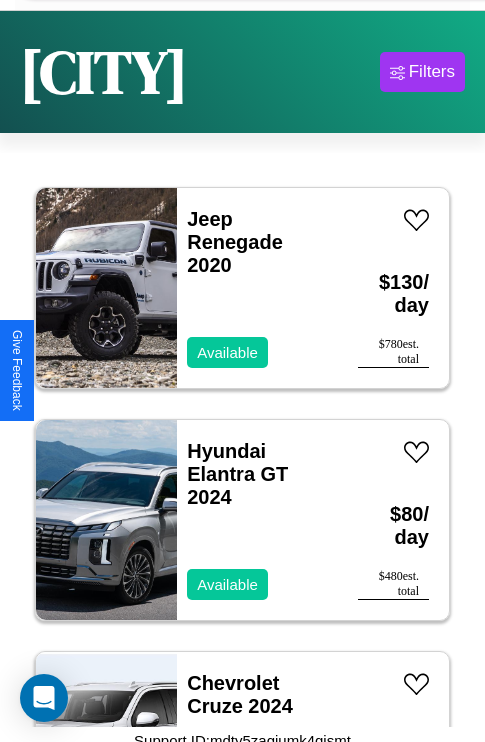 scroll, scrollTop: 0, scrollLeft: 0, axis: both 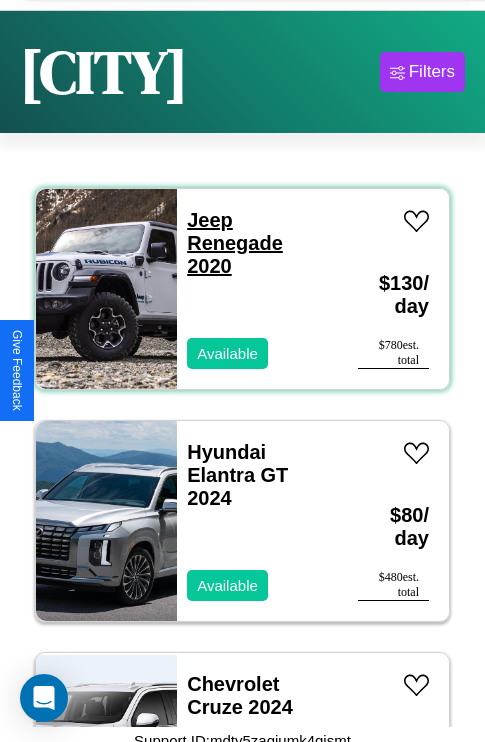 click on "Jeep   Renegade   2020" at bounding box center (235, 243) 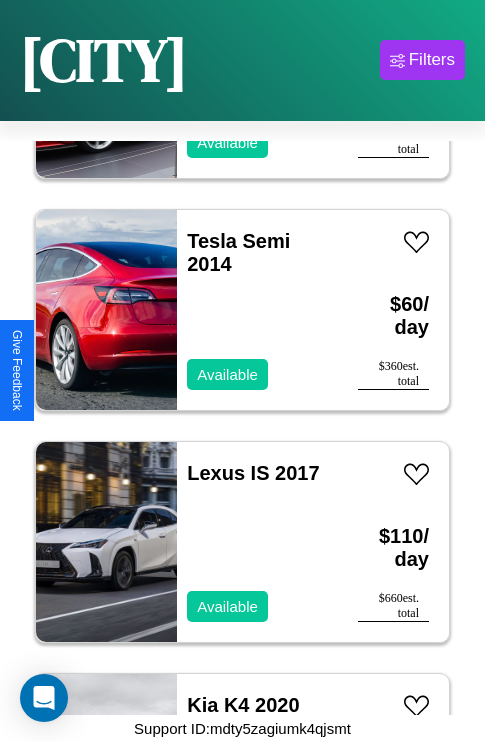 scroll, scrollTop: 1931, scrollLeft: 0, axis: vertical 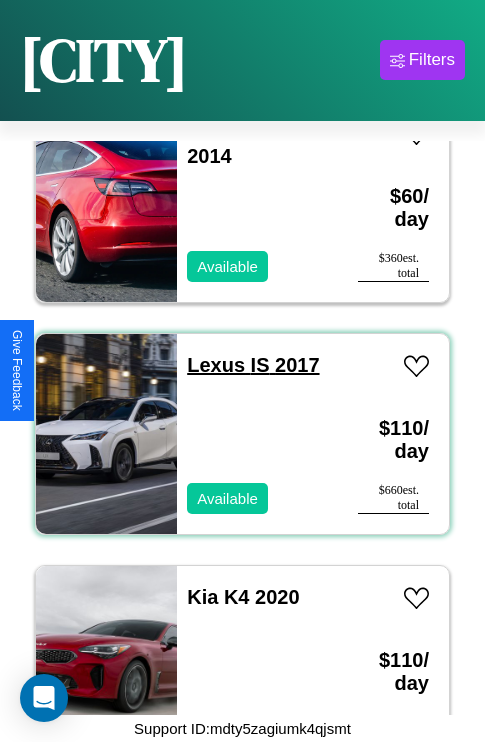 click on "Lexus   IS   2017" at bounding box center [253, 365] 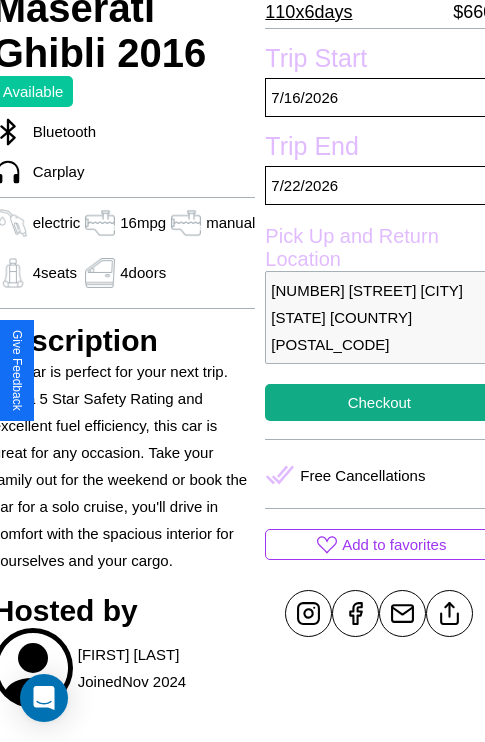 scroll, scrollTop: 496, scrollLeft: 80, axis: both 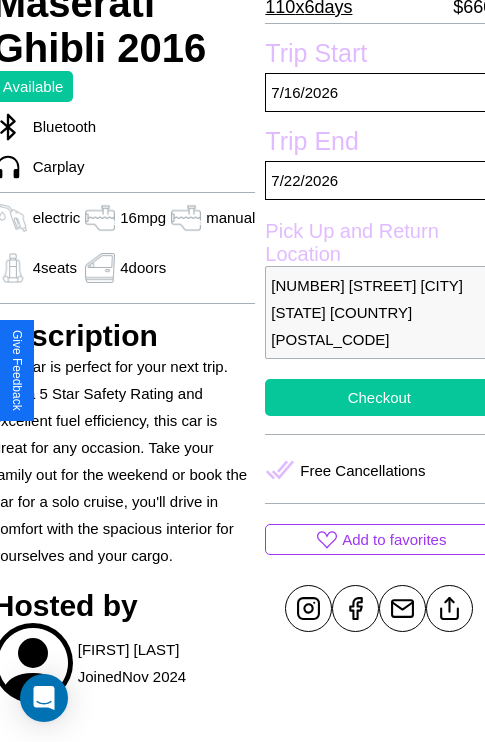 click on "Checkout" at bounding box center [379, 397] 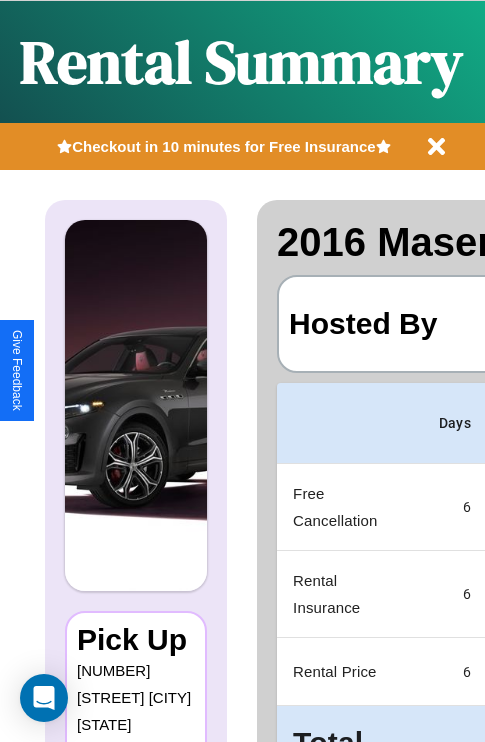 scroll, scrollTop: 0, scrollLeft: 378, axis: horizontal 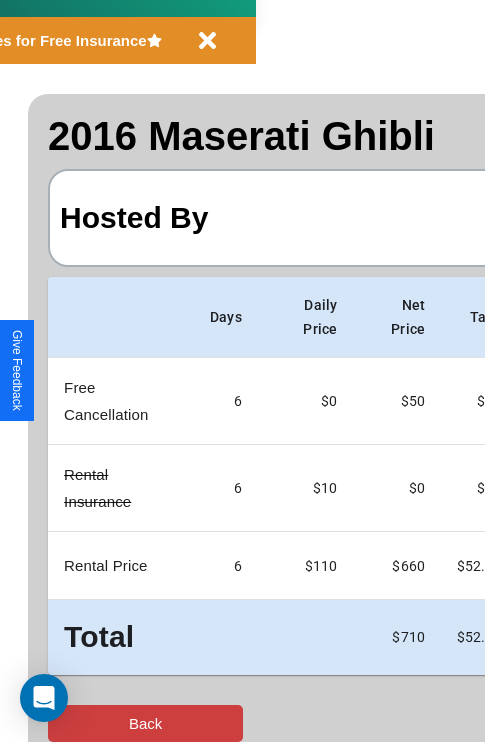 click on "Back" at bounding box center (145, 723) 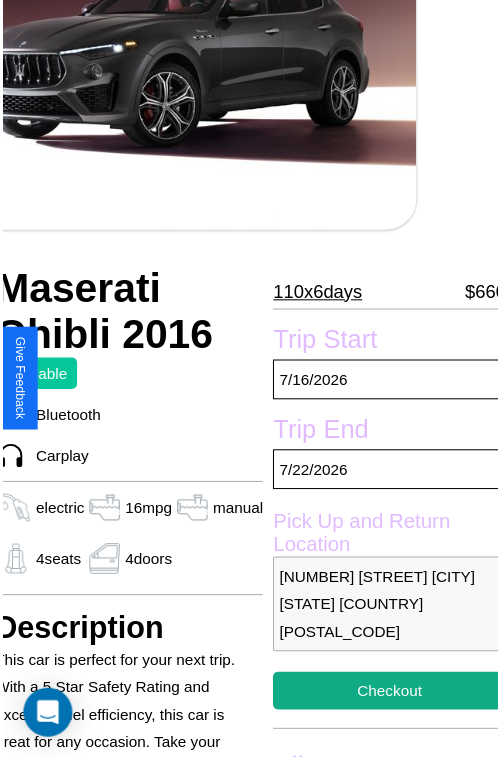 scroll, scrollTop: 218, scrollLeft: 80, axis: both 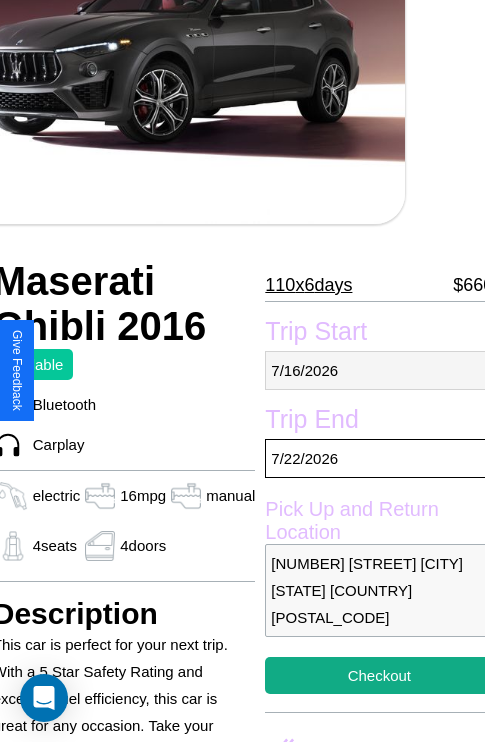click on "[DATE]" at bounding box center [379, 370] 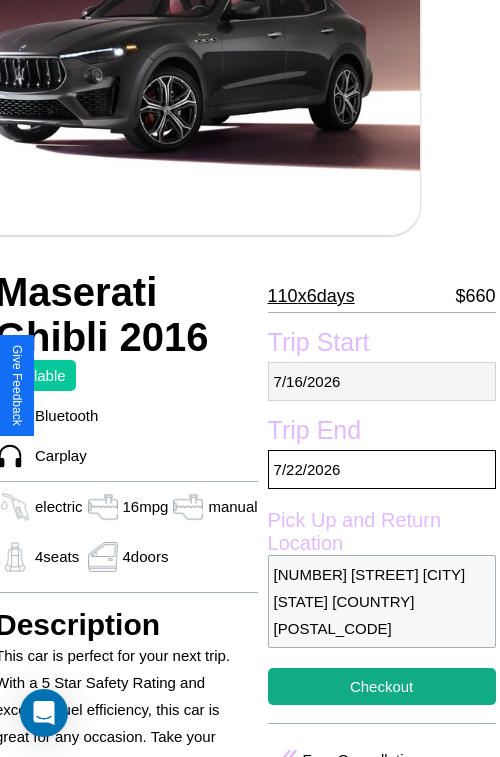 select on "*" 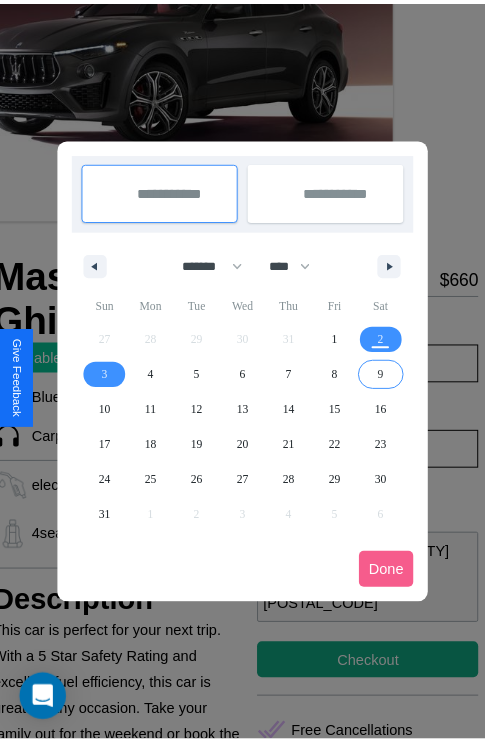 scroll, scrollTop: 0, scrollLeft: 80, axis: horizontal 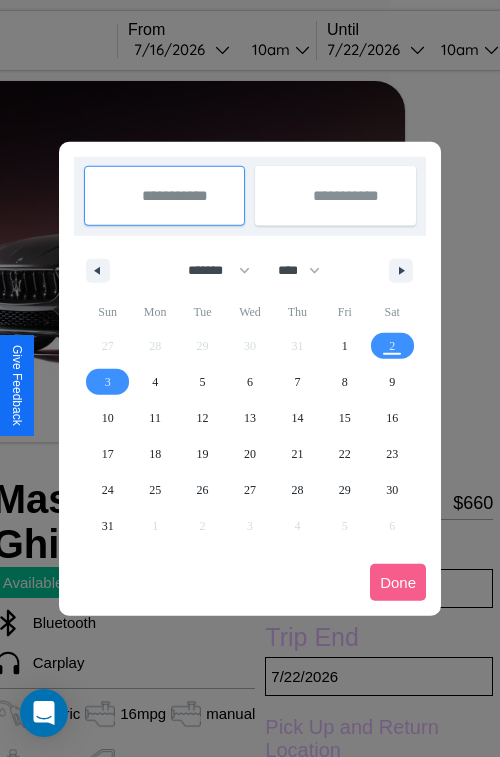 click at bounding box center [250, 378] 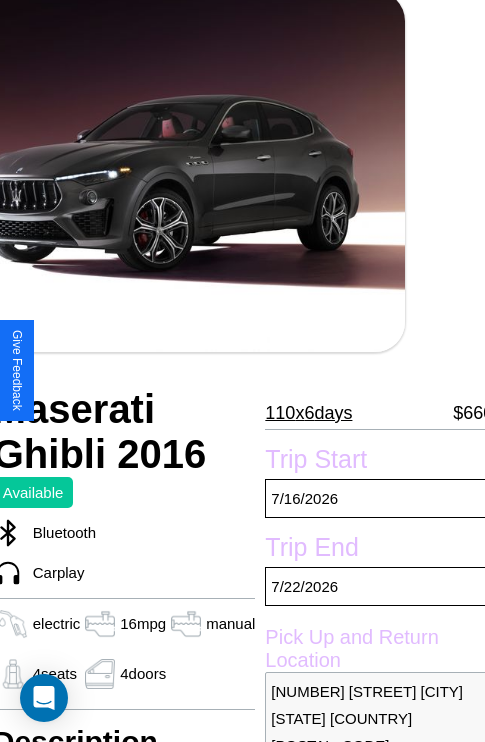 scroll, scrollTop: 132, scrollLeft: 80, axis: both 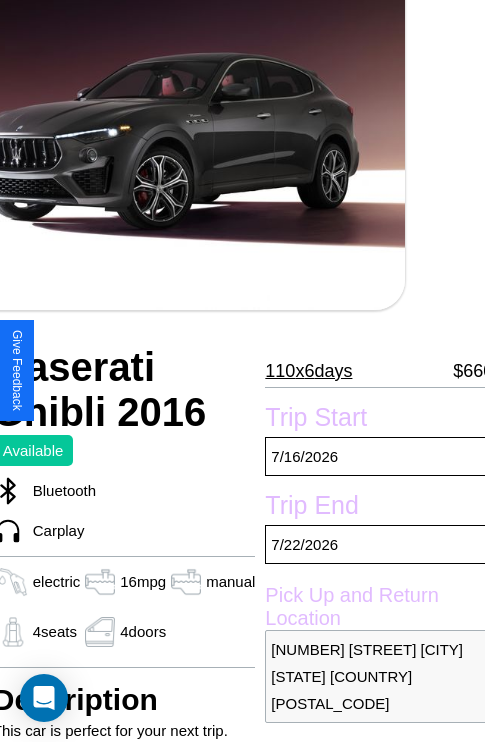 click on "110  x  6  days" at bounding box center [308, 371] 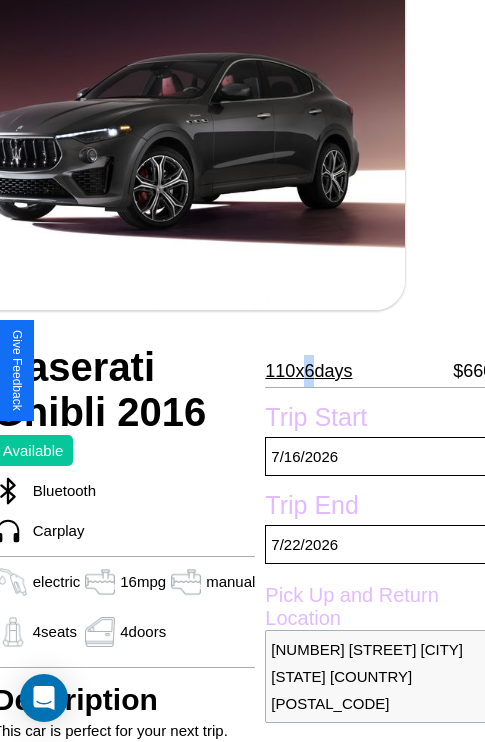 click on "110  x  6  days" at bounding box center (308, 371) 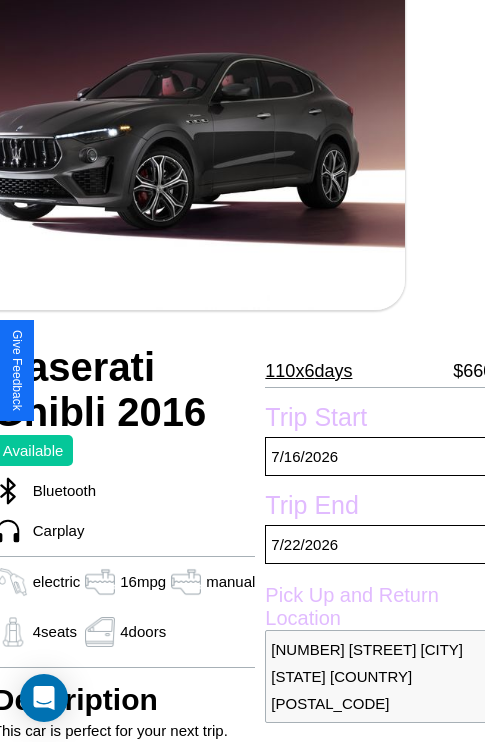 click on "110  x  6  days" at bounding box center [308, 371] 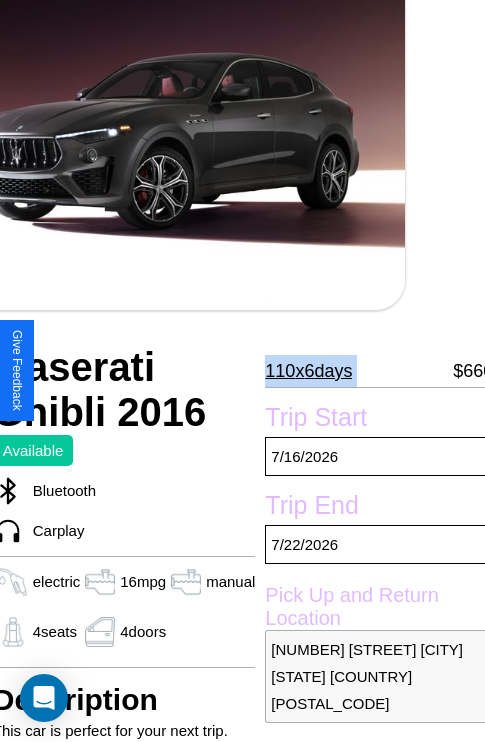 click on "110  x  6  days" at bounding box center [308, 371] 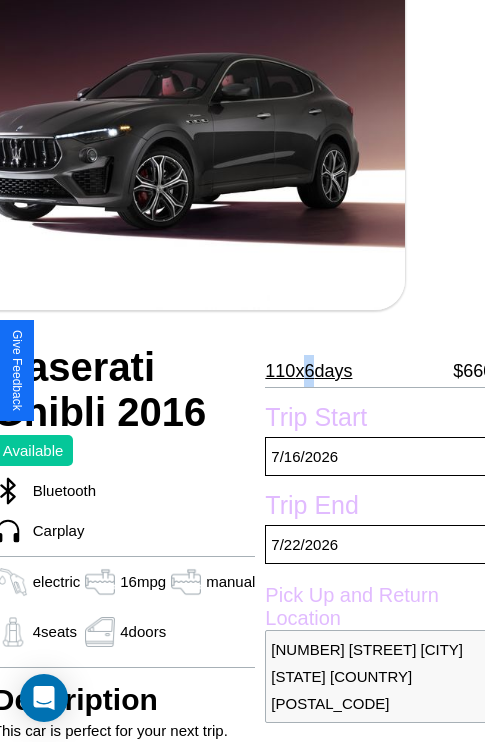 click on "110  x  6  days" at bounding box center (308, 371) 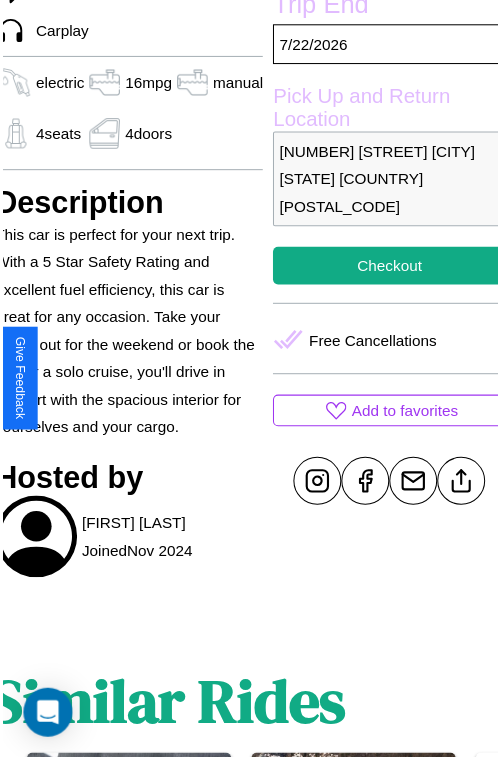 scroll, scrollTop: 638, scrollLeft: 80, axis: both 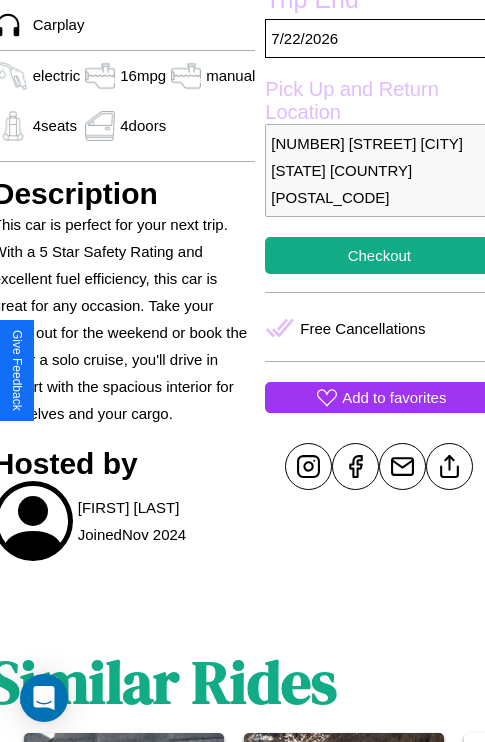 click on "Add to favorites" at bounding box center (394, 397) 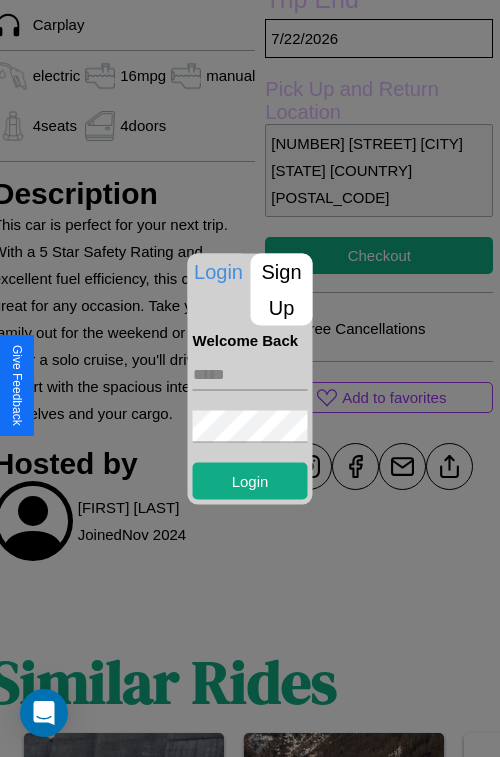 click on "Sign Up" at bounding box center (282, 289) 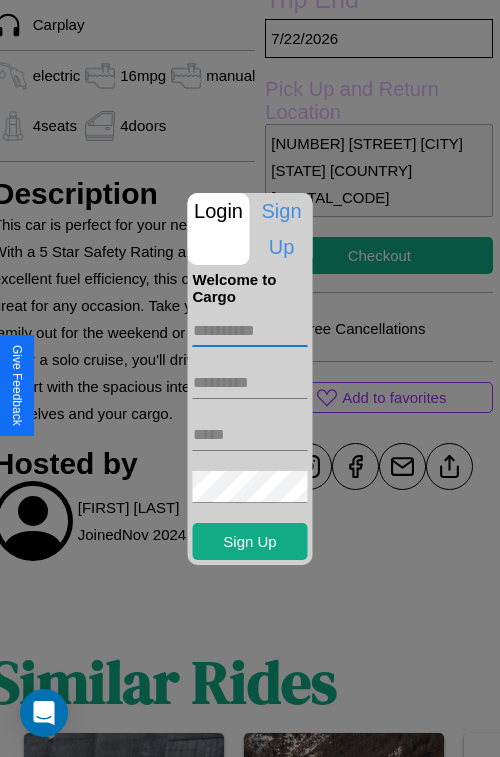 click at bounding box center [250, 331] 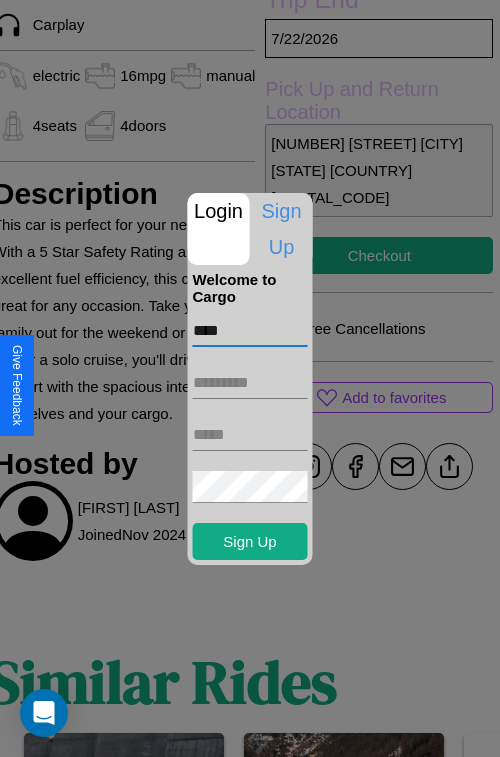 type on "****" 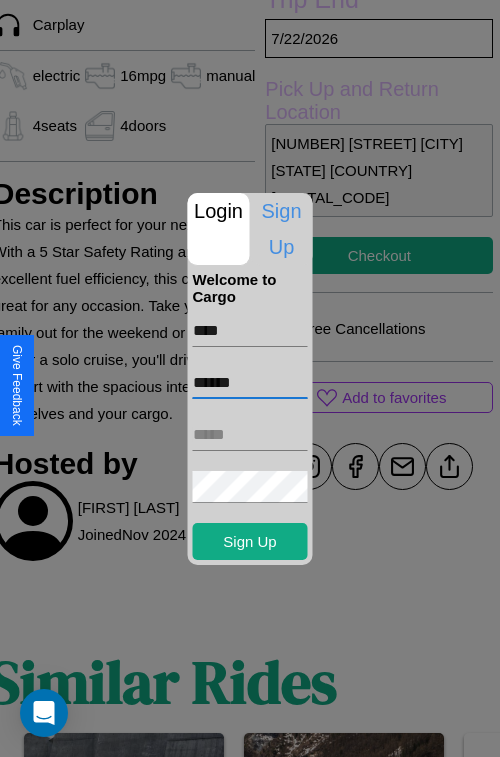type on "******" 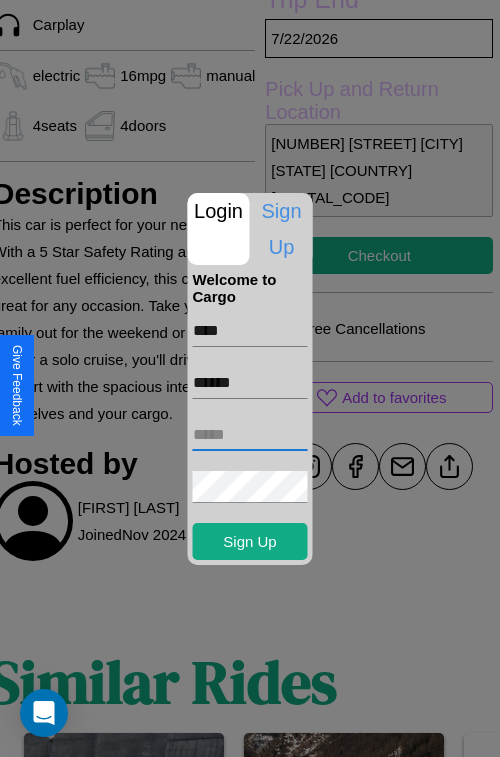 click at bounding box center (250, 435) 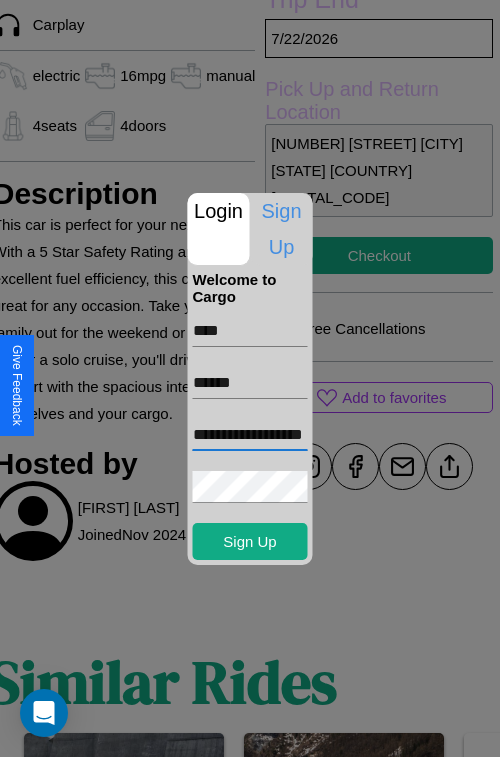 scroll, scrollTop: 0, scrollLeft: 45, axis: horizontal 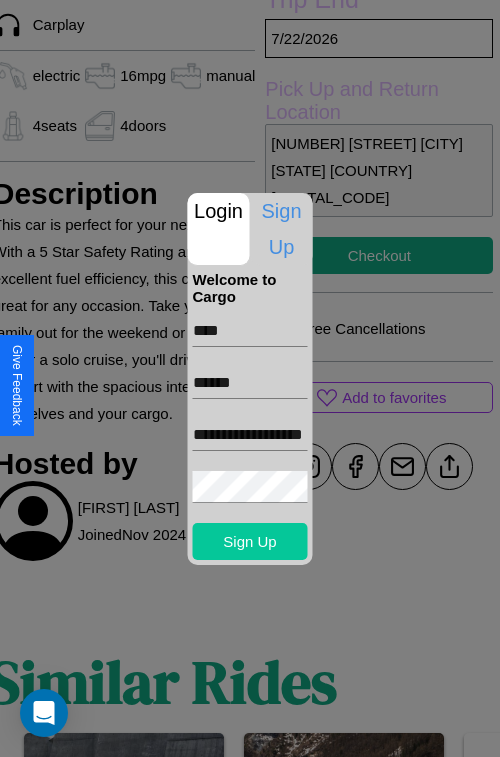 click on "Sign Up" at bounding box center (250, 541) 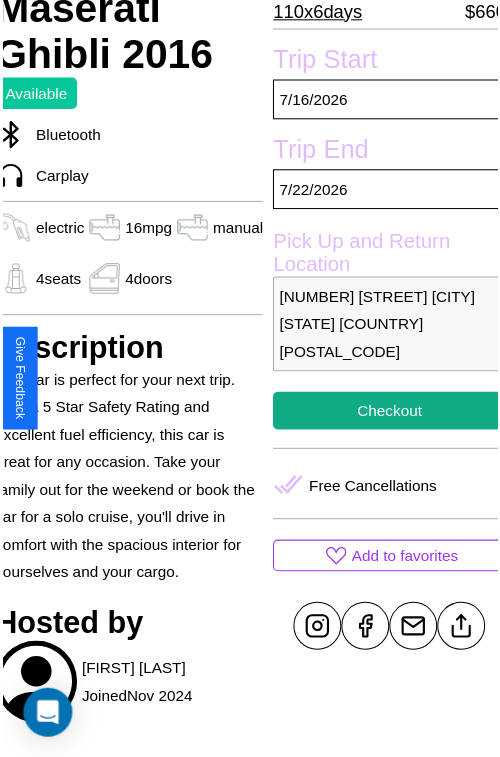 scroll, scrollTop: 496, scrollLeft: 80, axis: both 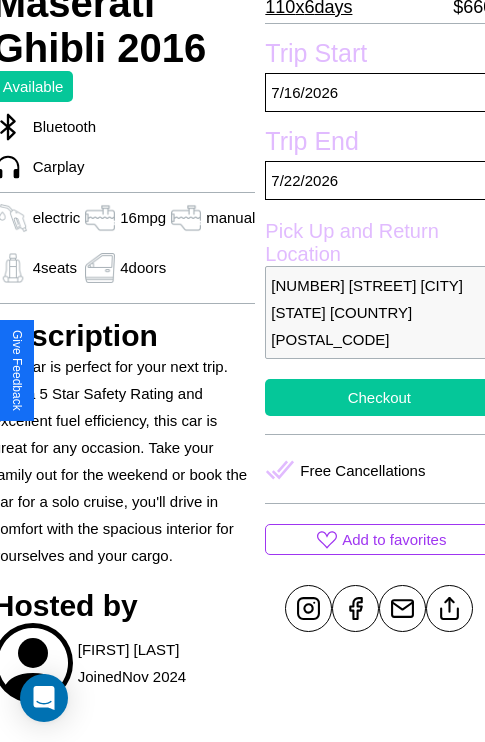 click on "Checkout" at bounding box center (379, 397) 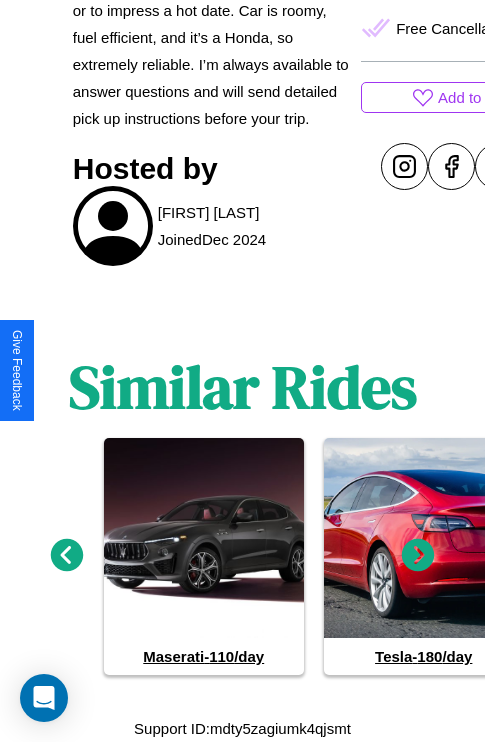 scroll, scrollTop: 819, scrollLeft: 0, axis: vertical 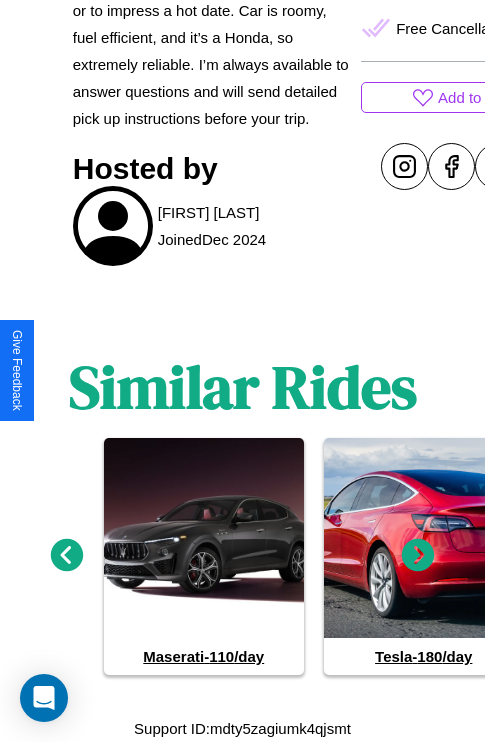 click 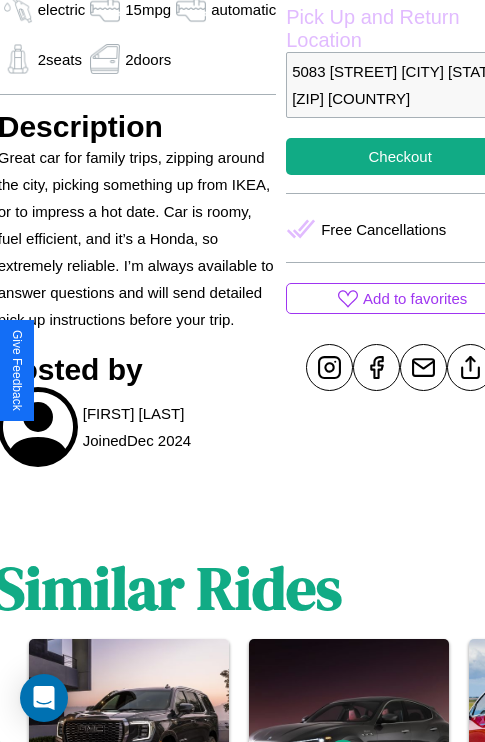 scroll, scrollTop: 588, scrollLeft: 76, axis: both 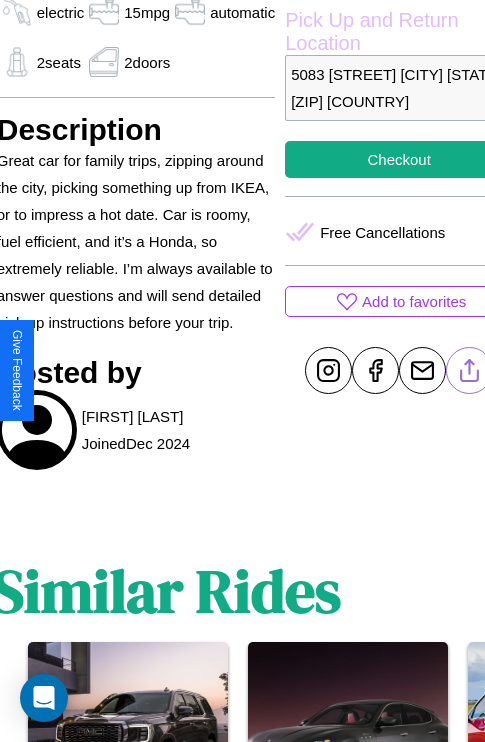 click 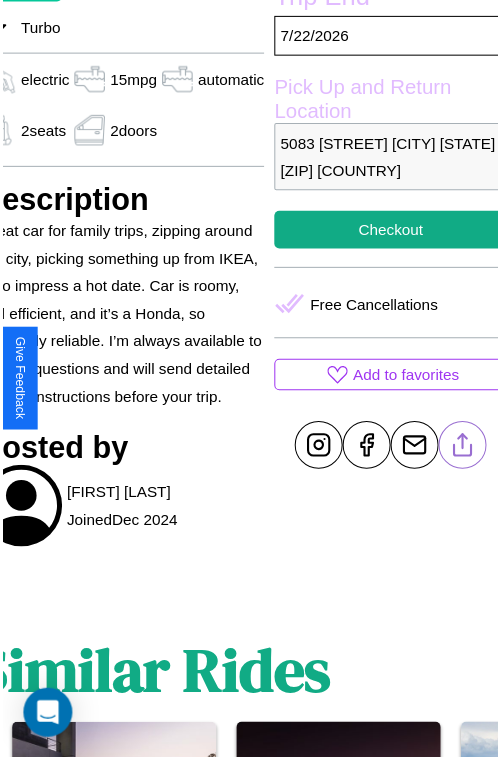 scroll, scrollTop: 519, scrollLeft: 96, axis: both 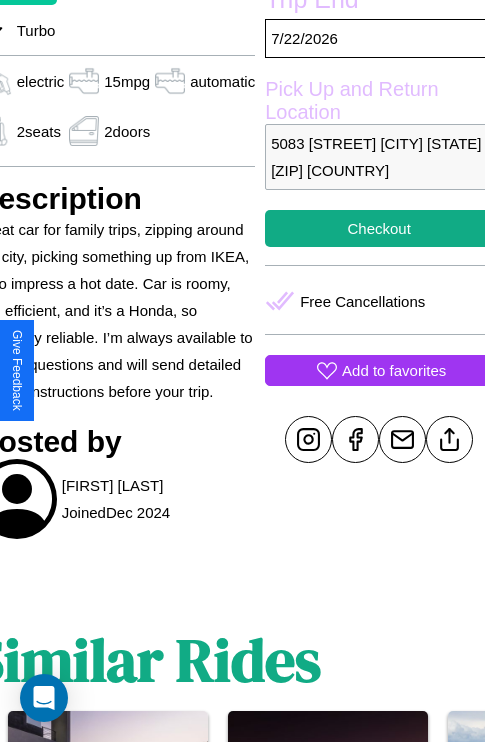 click on "Add to favorites" at bounding box center (394, 370) 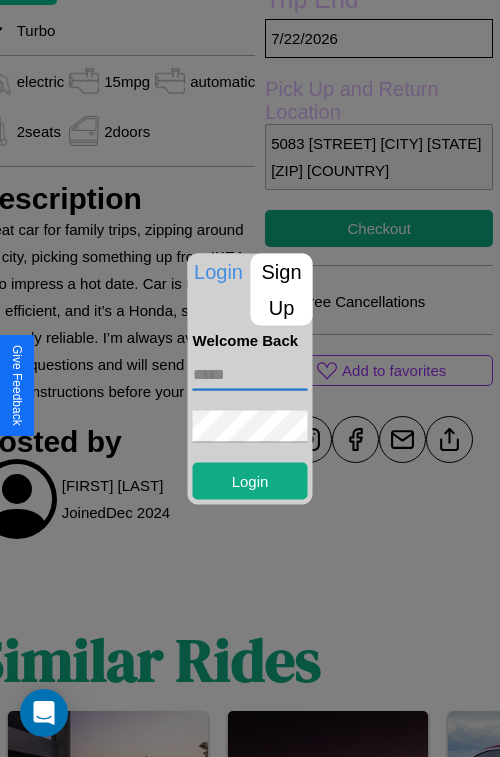 click at bounding box center [250, 374] 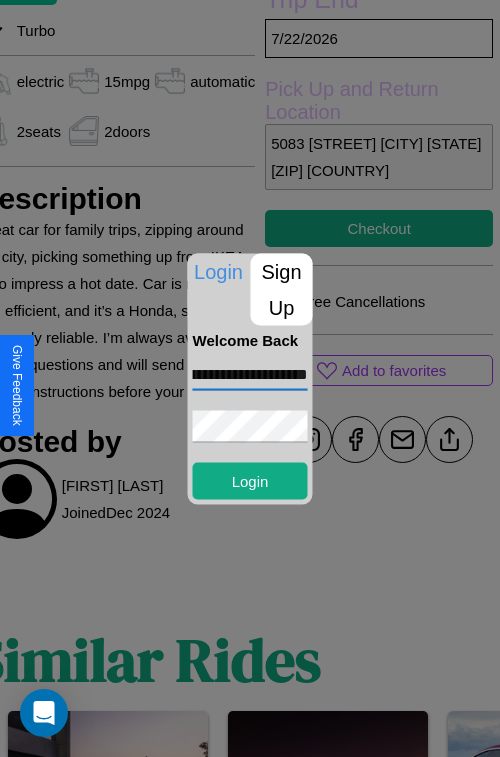 scroll, scrollTop: 0, scrollLeft: 76, axis: horizontal 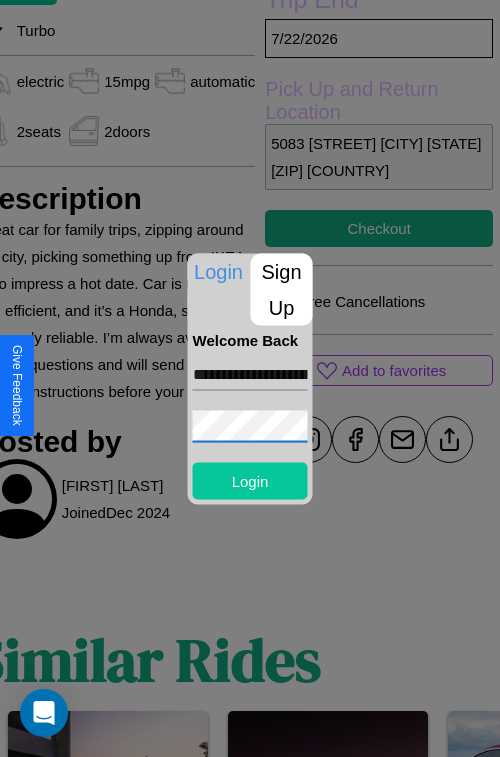click on "Login" at bounding box center (250, 480) 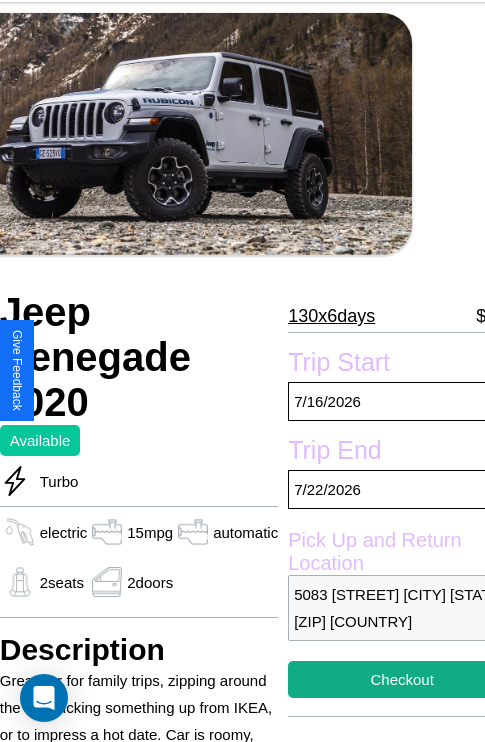 scroll, scrollTop: 55, scrollLeft: 73, axis: both 